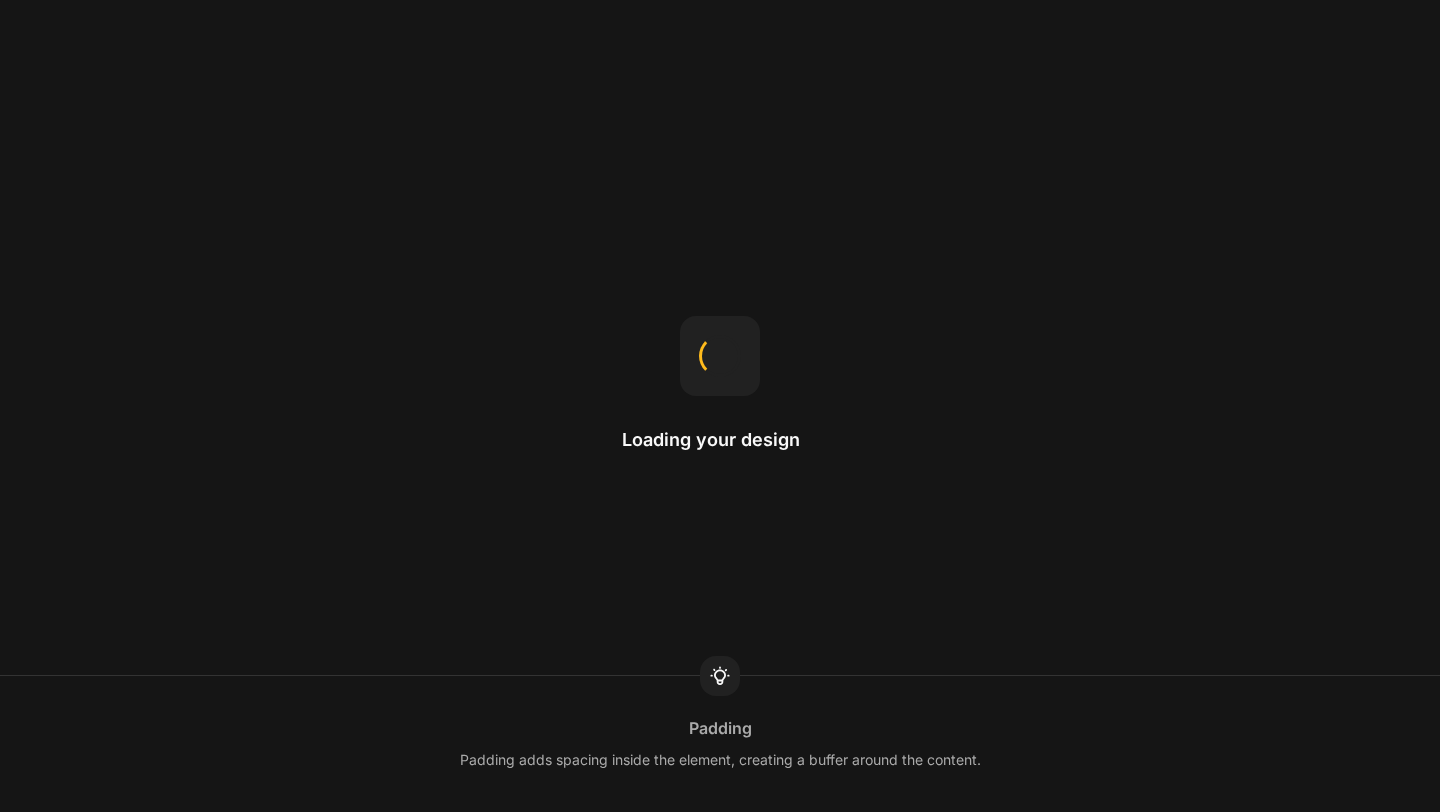 scroll, scrollTop: 0, scrollLeft: 0, axis: both 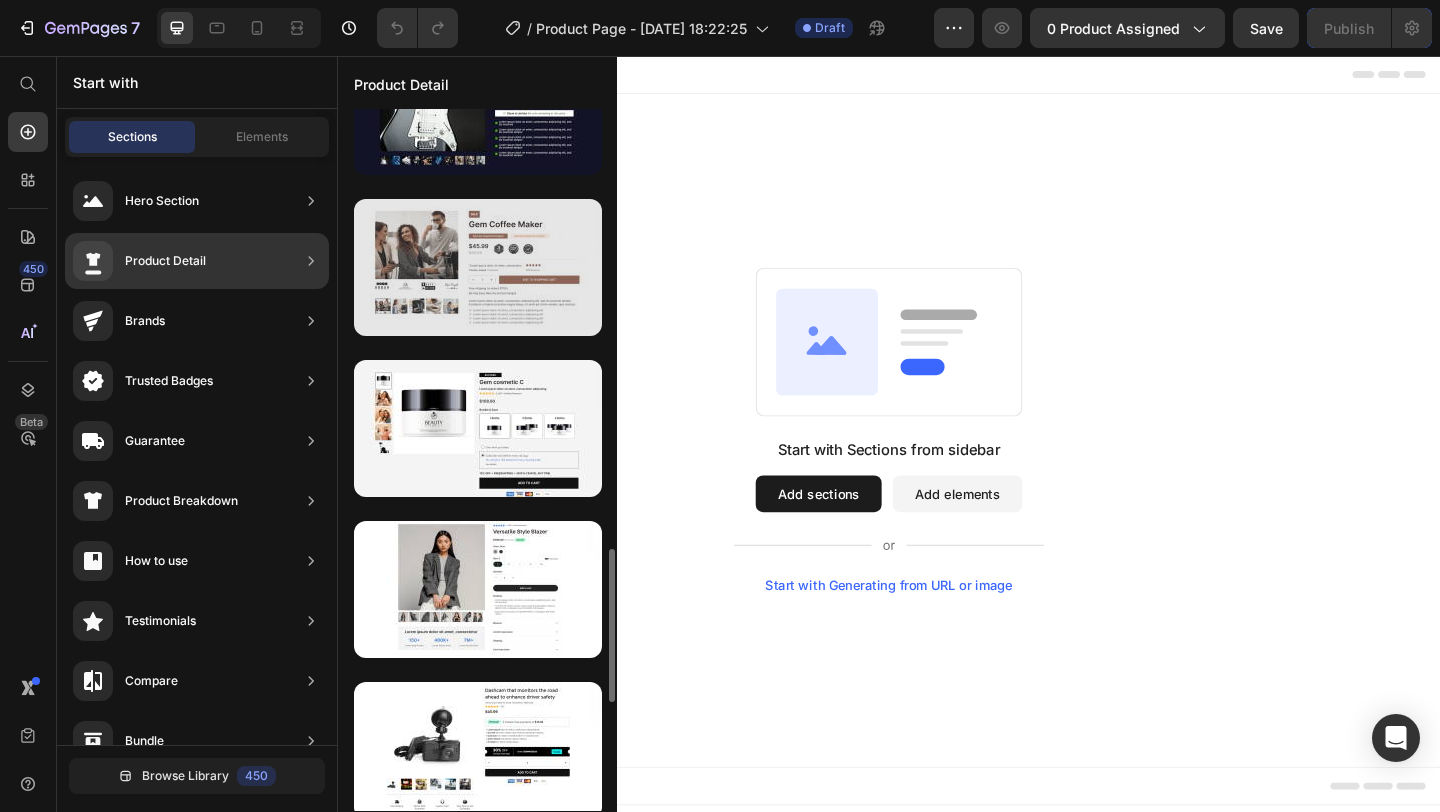 click at bounding box center [478, 267] 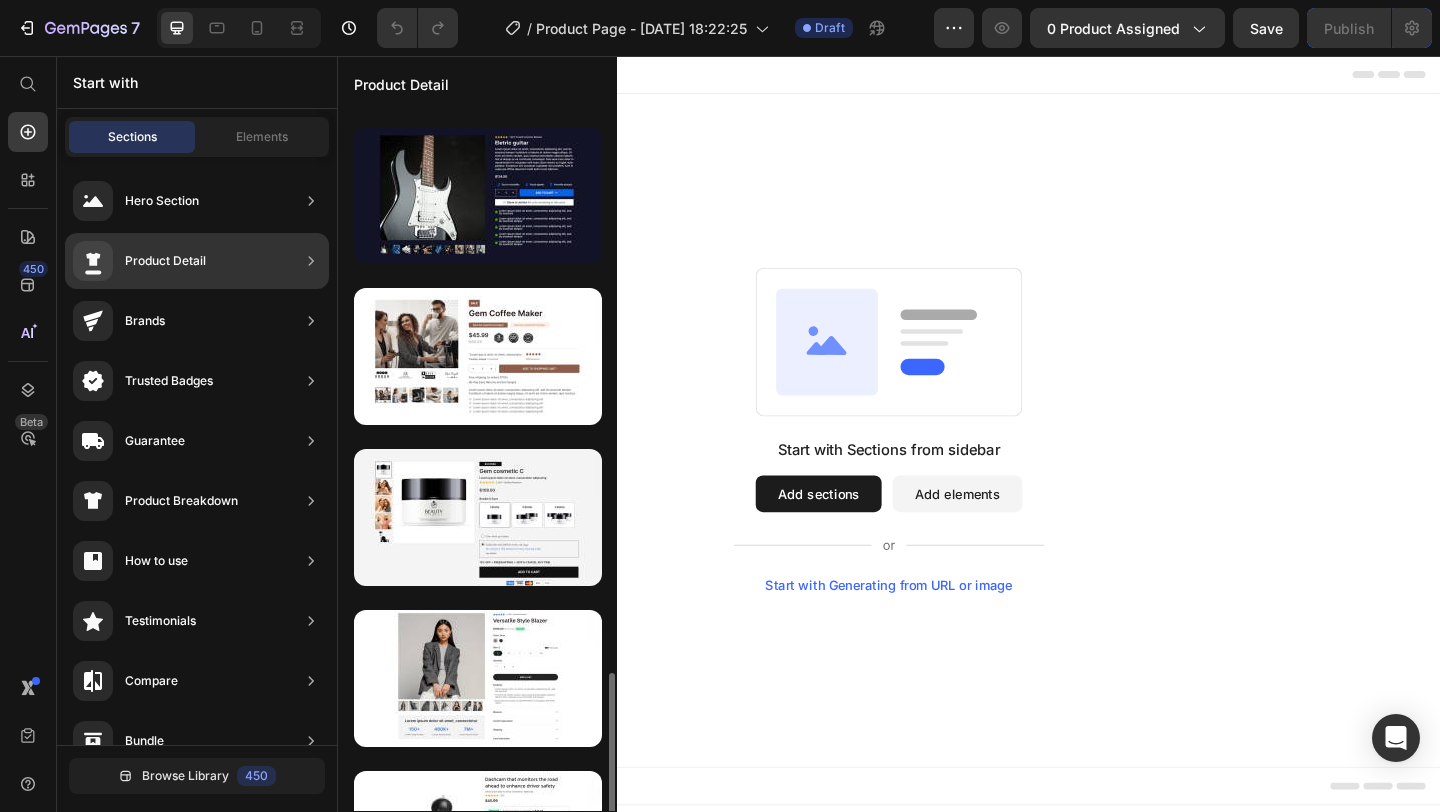 scroll, scrollTop: 1881, scrollLeft: 0, axis: vertical 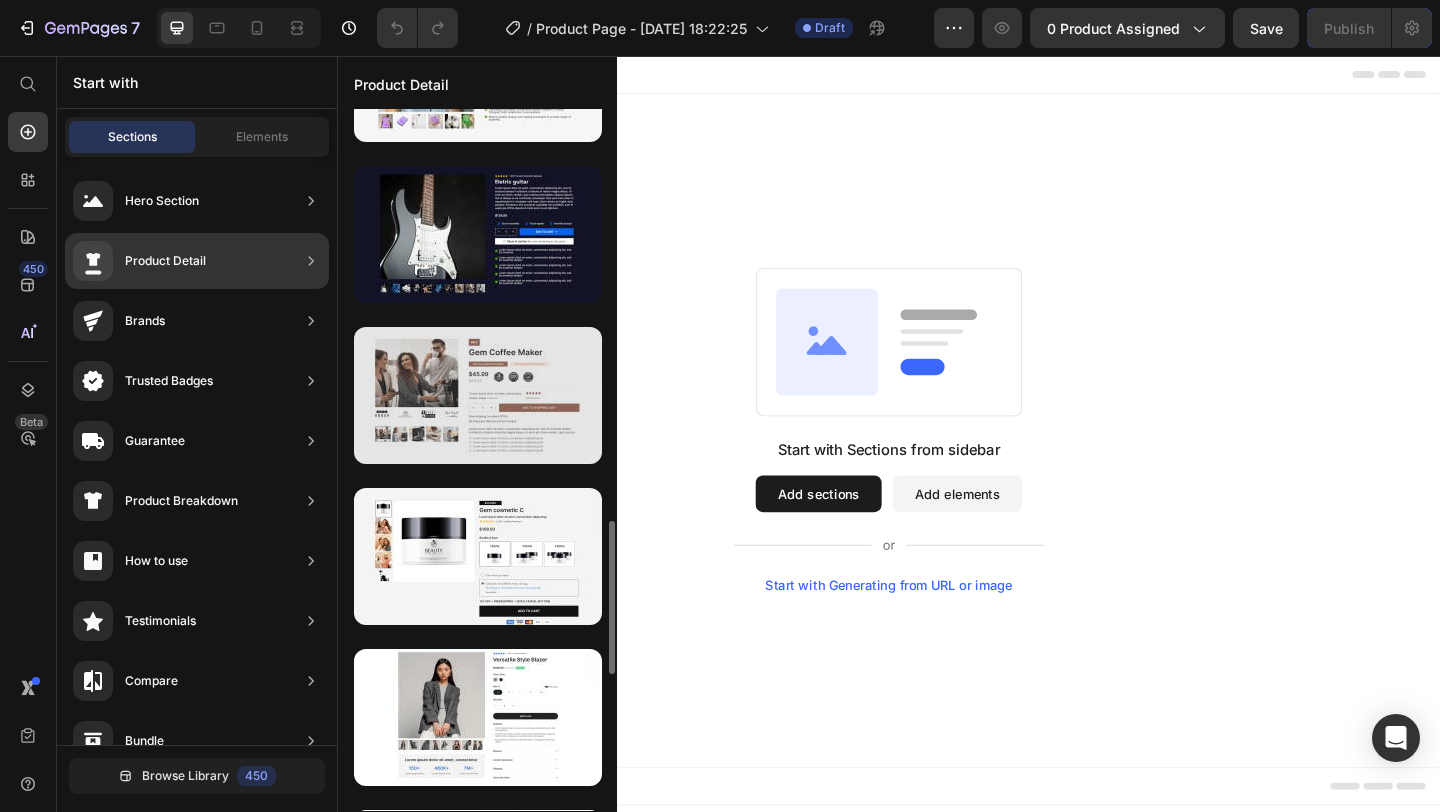 click at bounding box center [478, 395] 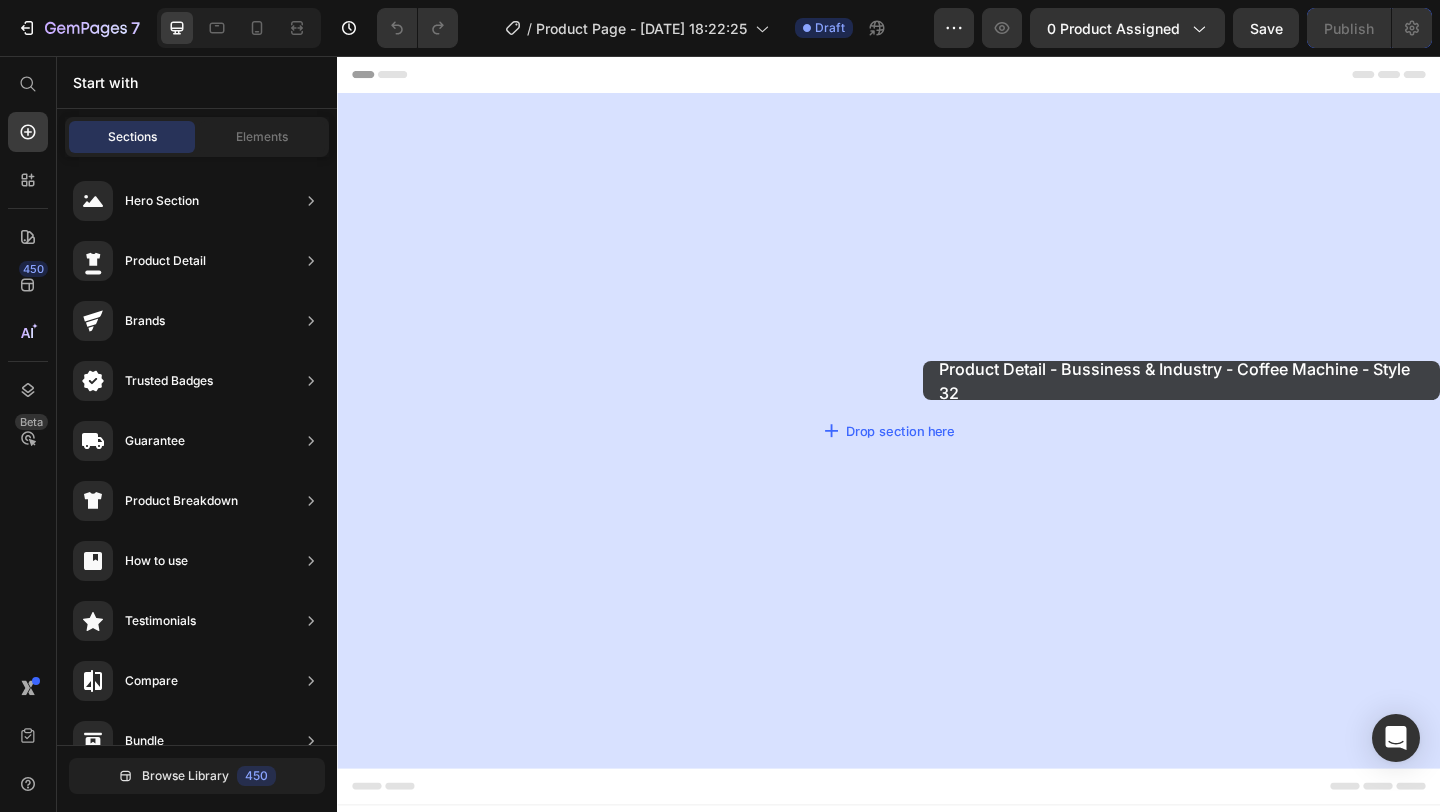 drag, startPoint x: 827, startPoint y: 425, endPoint x: 865, endPoint y: 389, distance: 52.34501 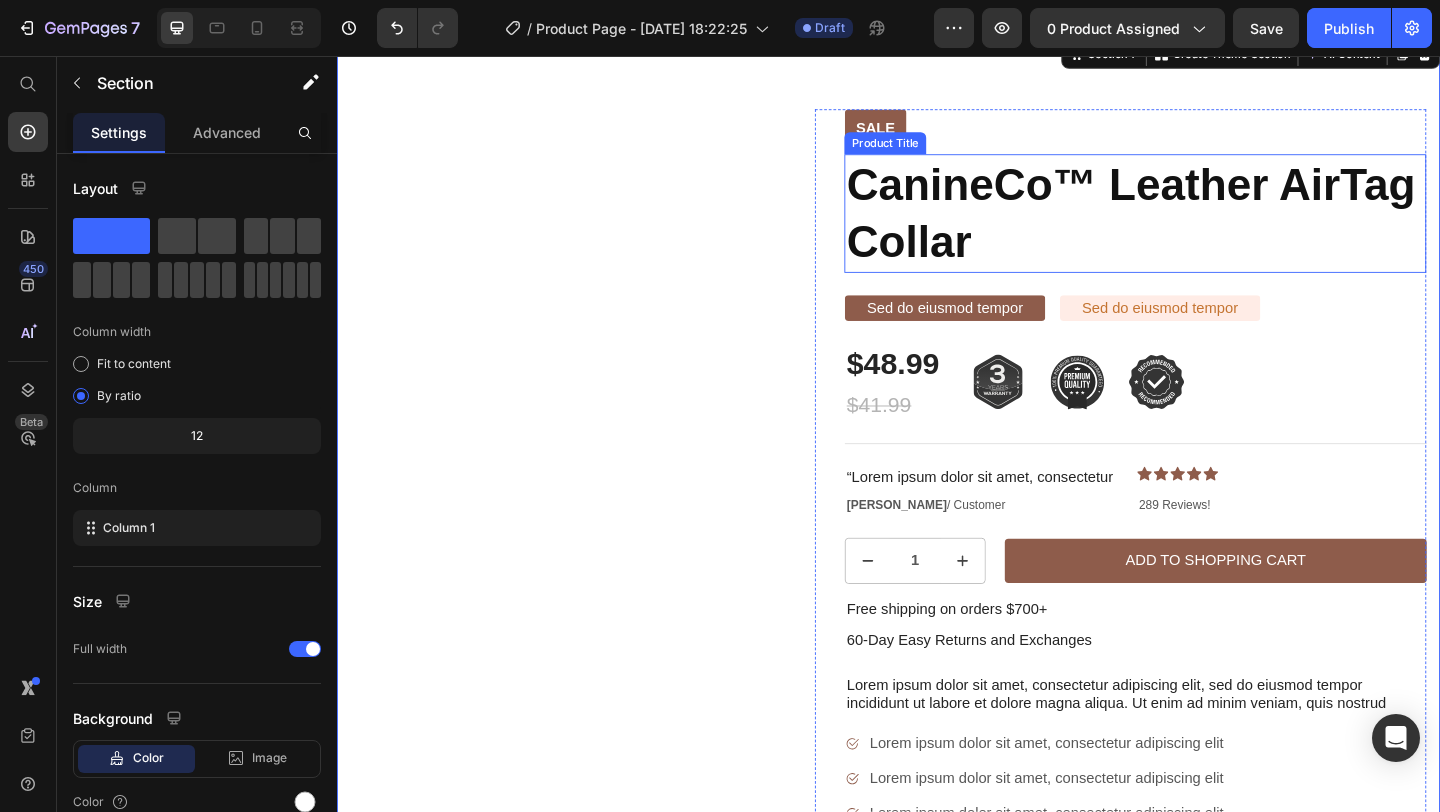 scroll, scrollTop: 78, scrollLeft: 0, axis: vertical 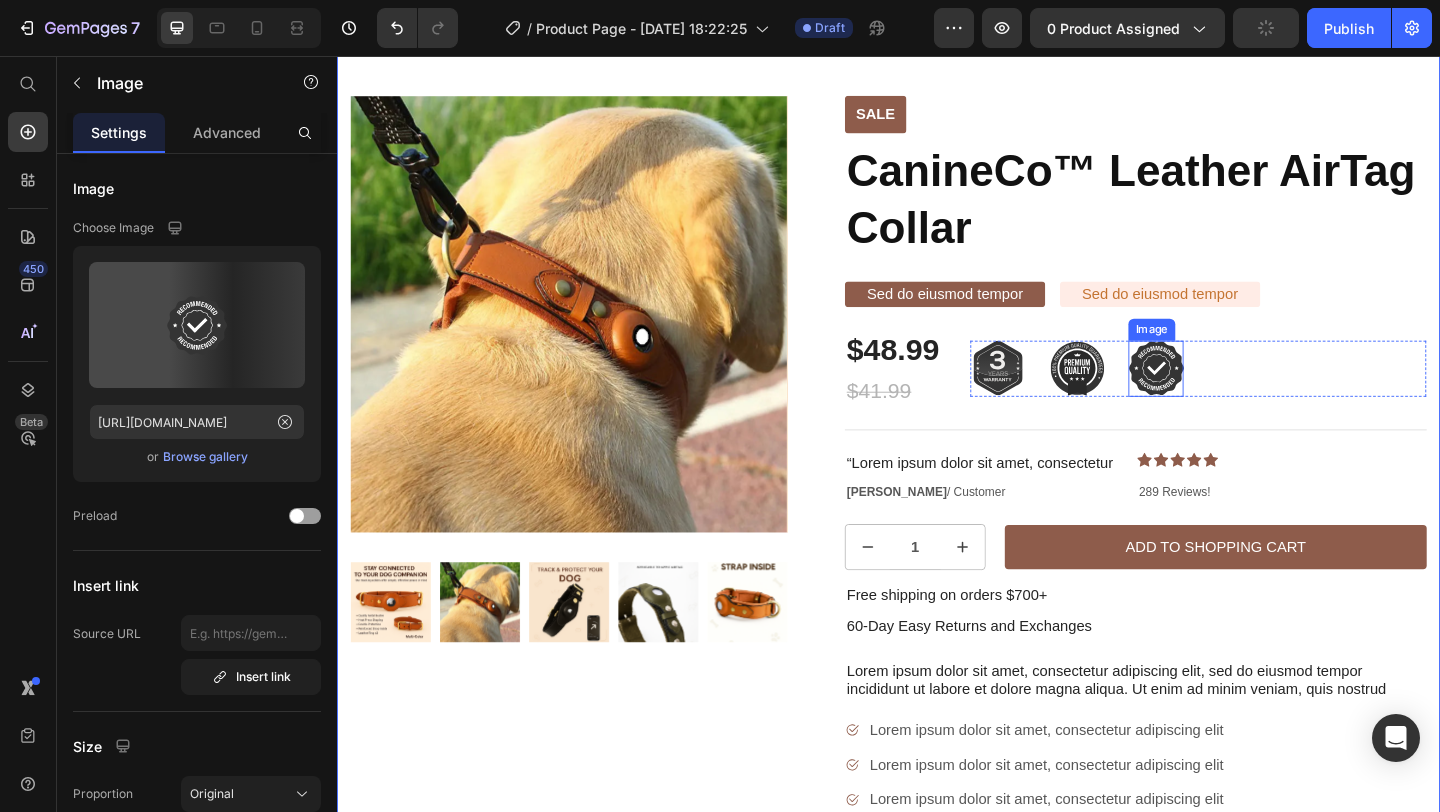 click on "Image Image Image Row" at bounding box center [1274, 395] 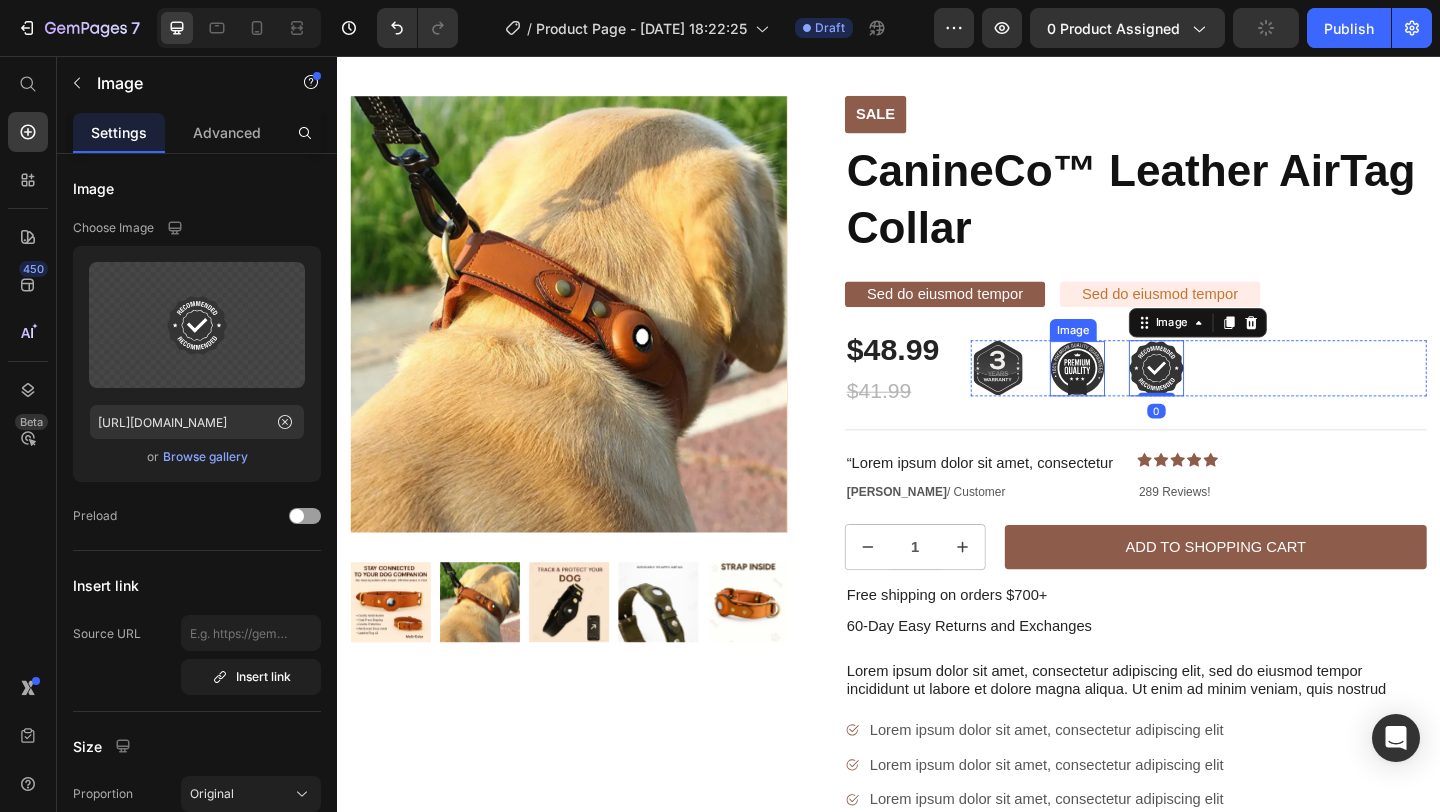 click at bounding box center [1142, 396] 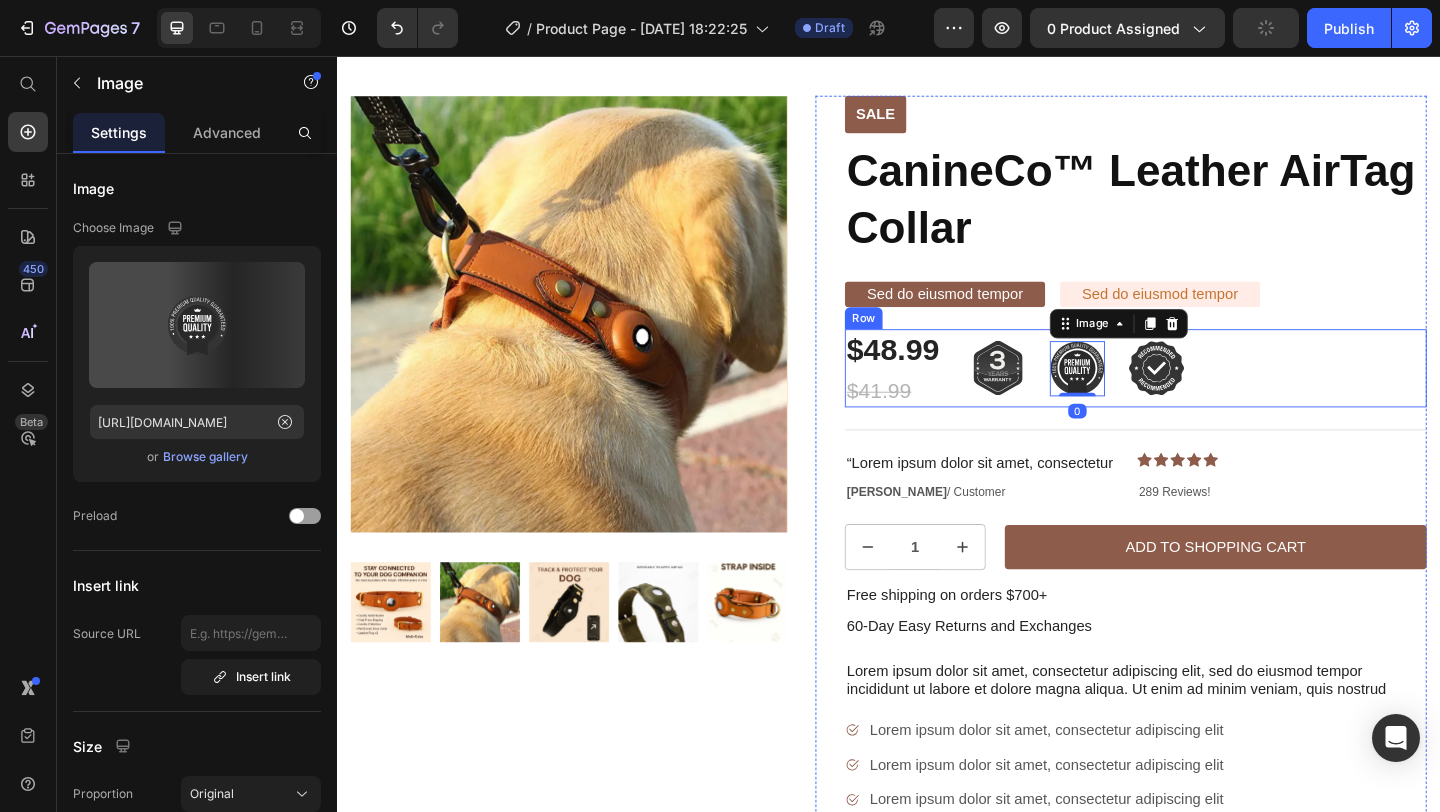 click on "$48.99 Product Price $41.99 Product Price Image Image   0 Image Row Row" at bounding box center [1205, 395] 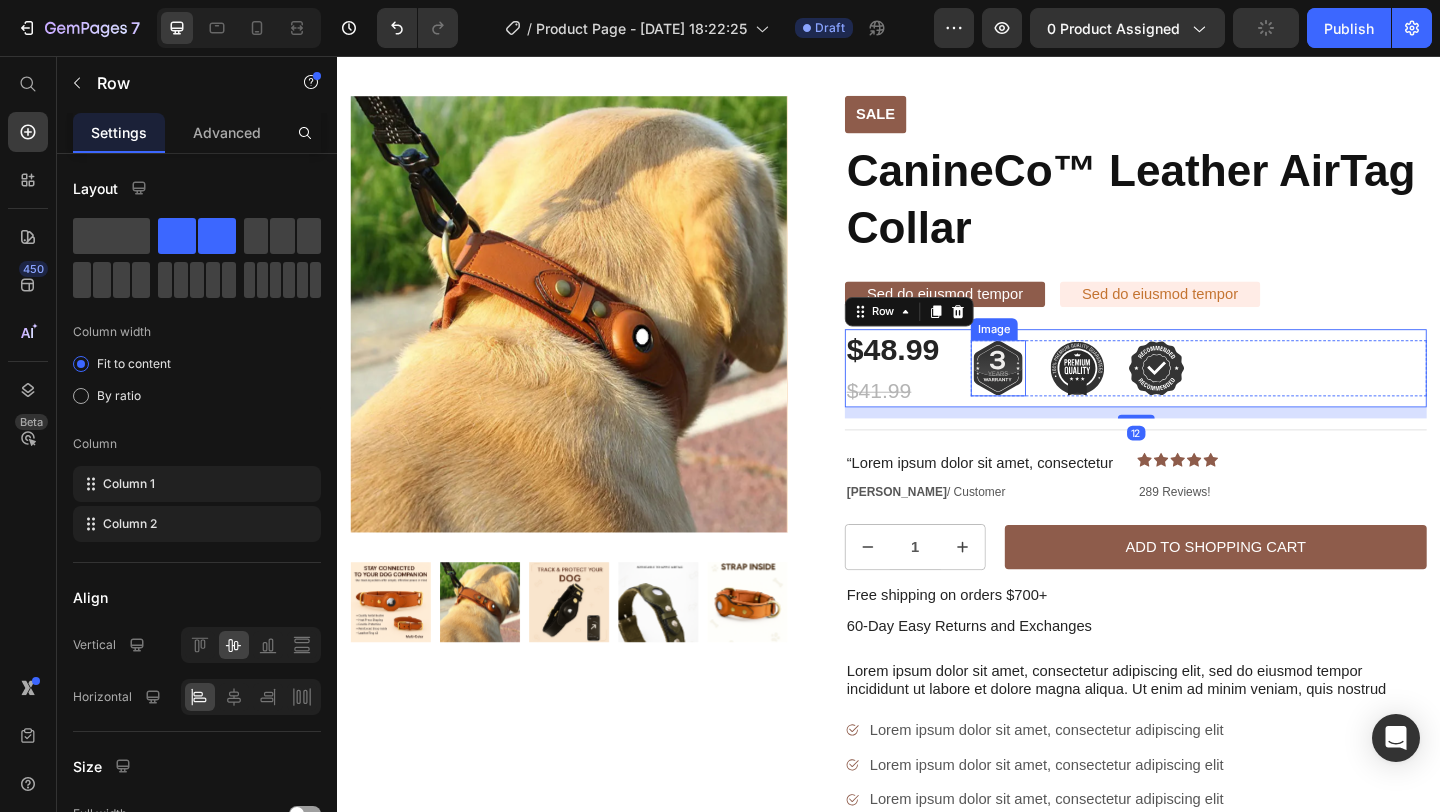 click at bounding box center [1056, 395] 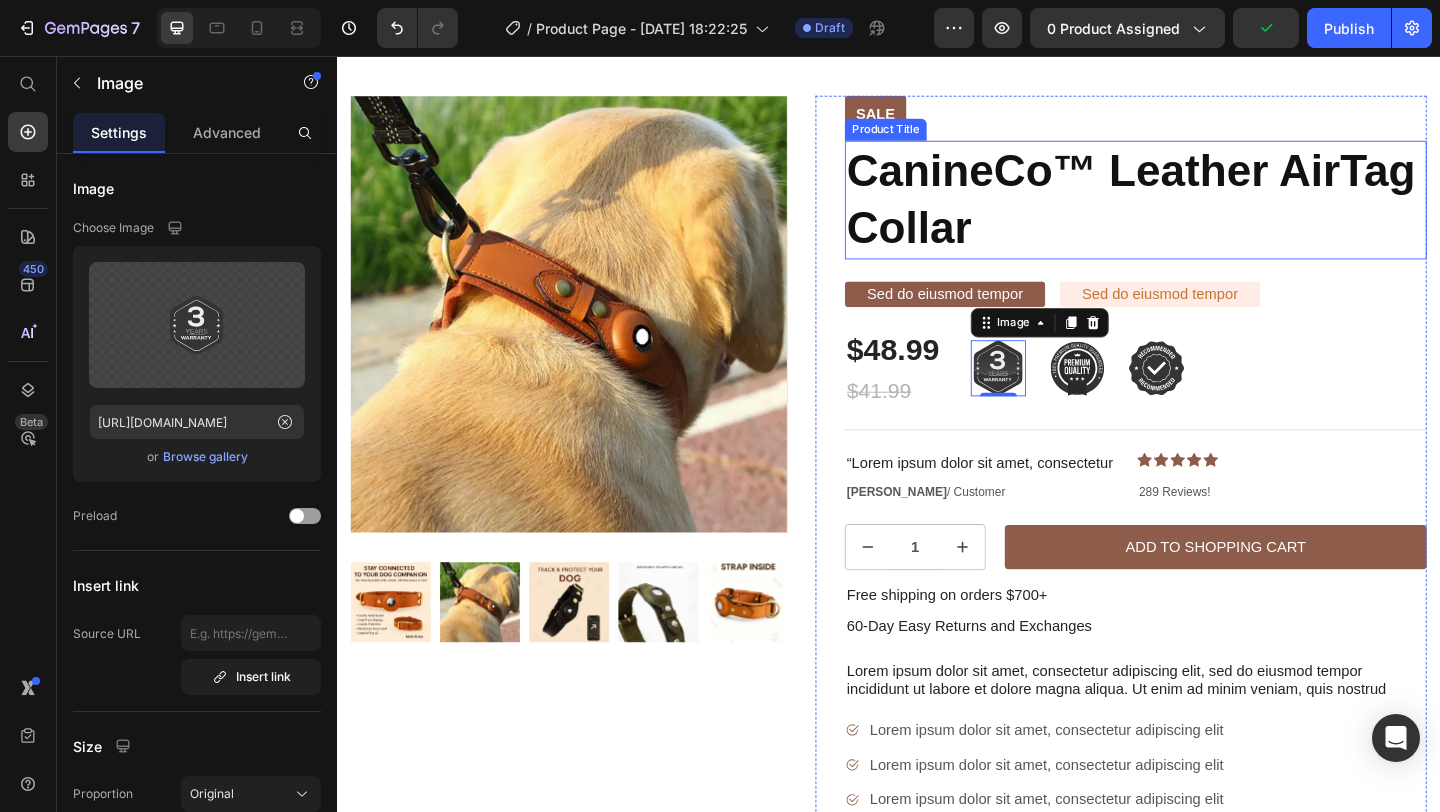 click on "CanineCo™ Leather AirTag Collar" at bounding box center [1205, 212] 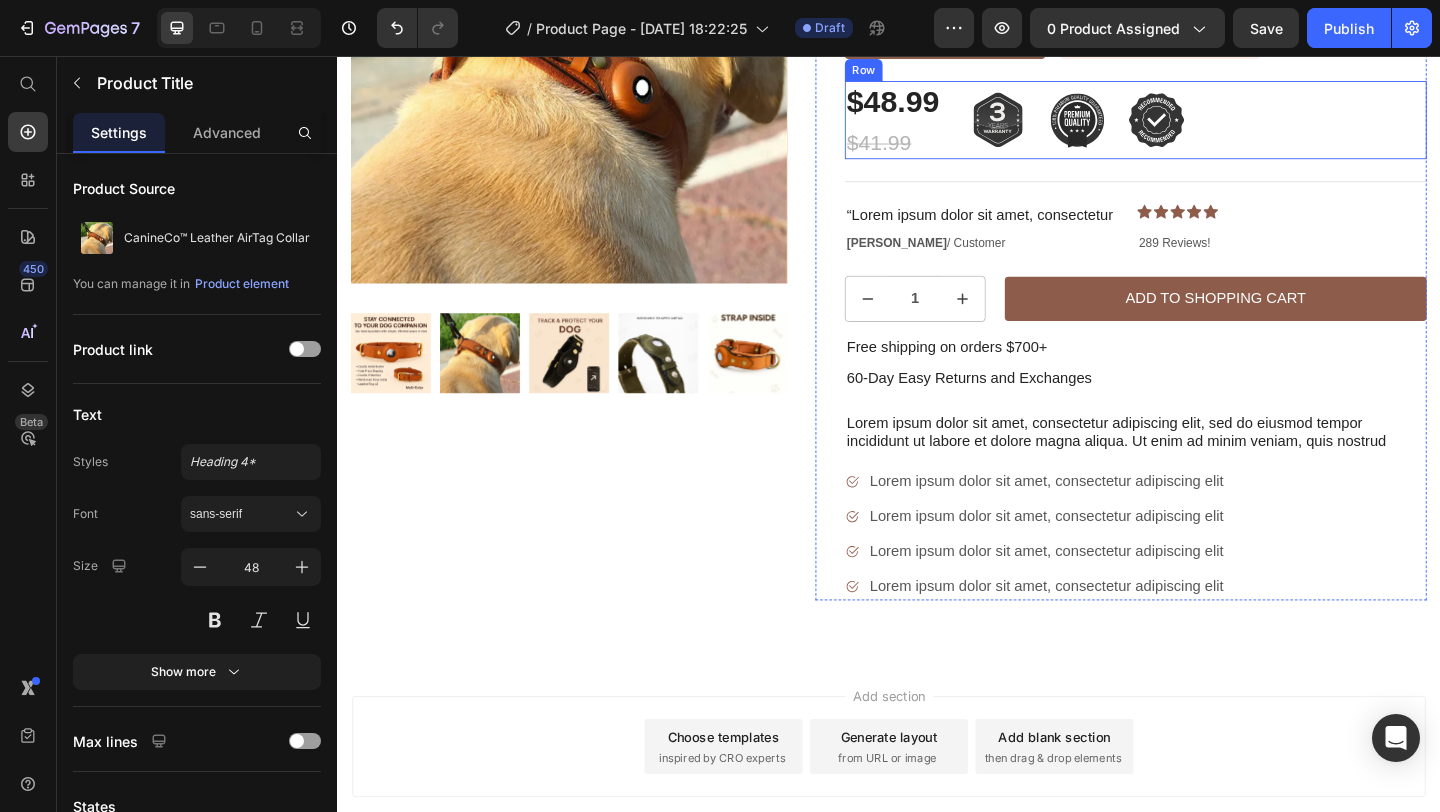 scroll, scrollTop: 469, scrollLeft: 0, axis: vertical 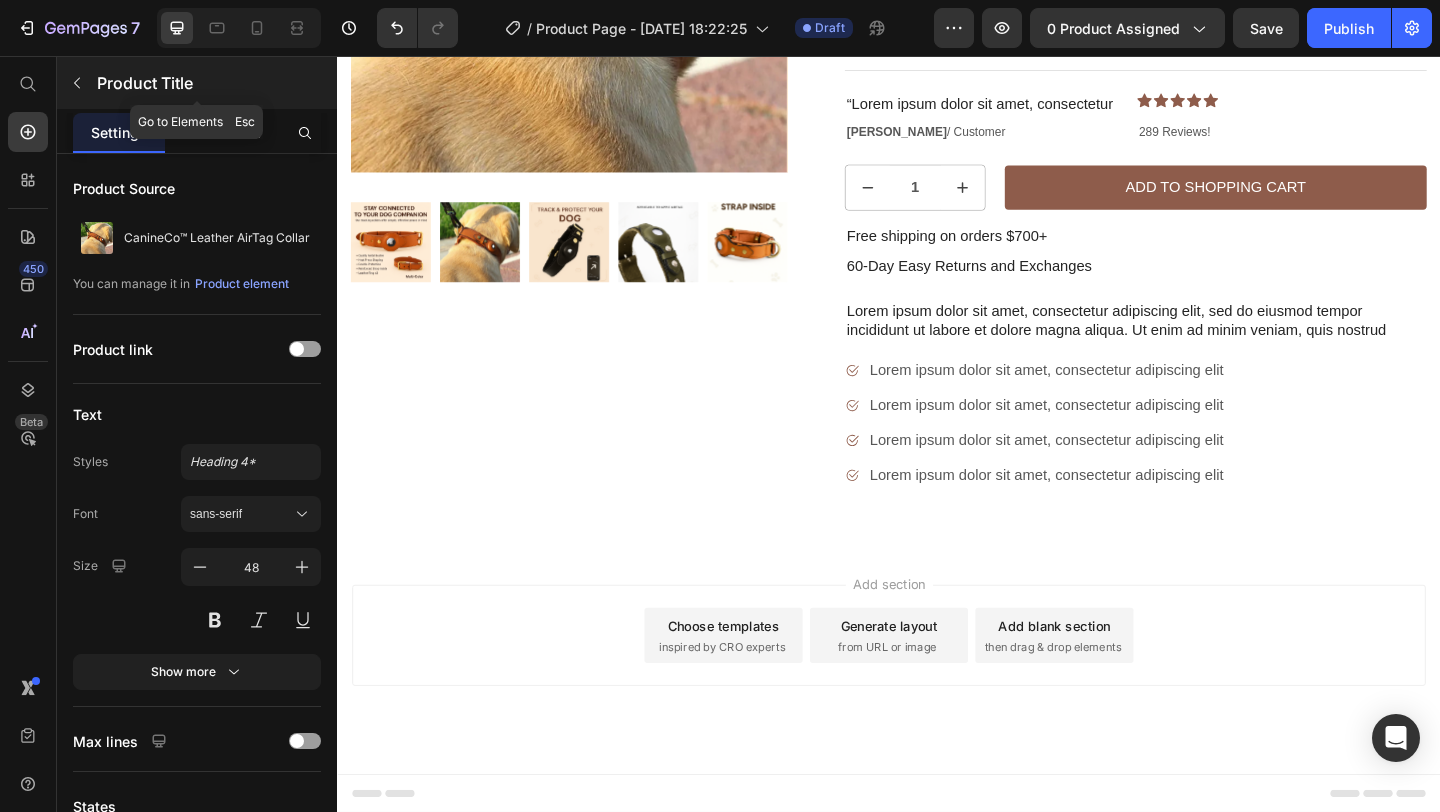 click 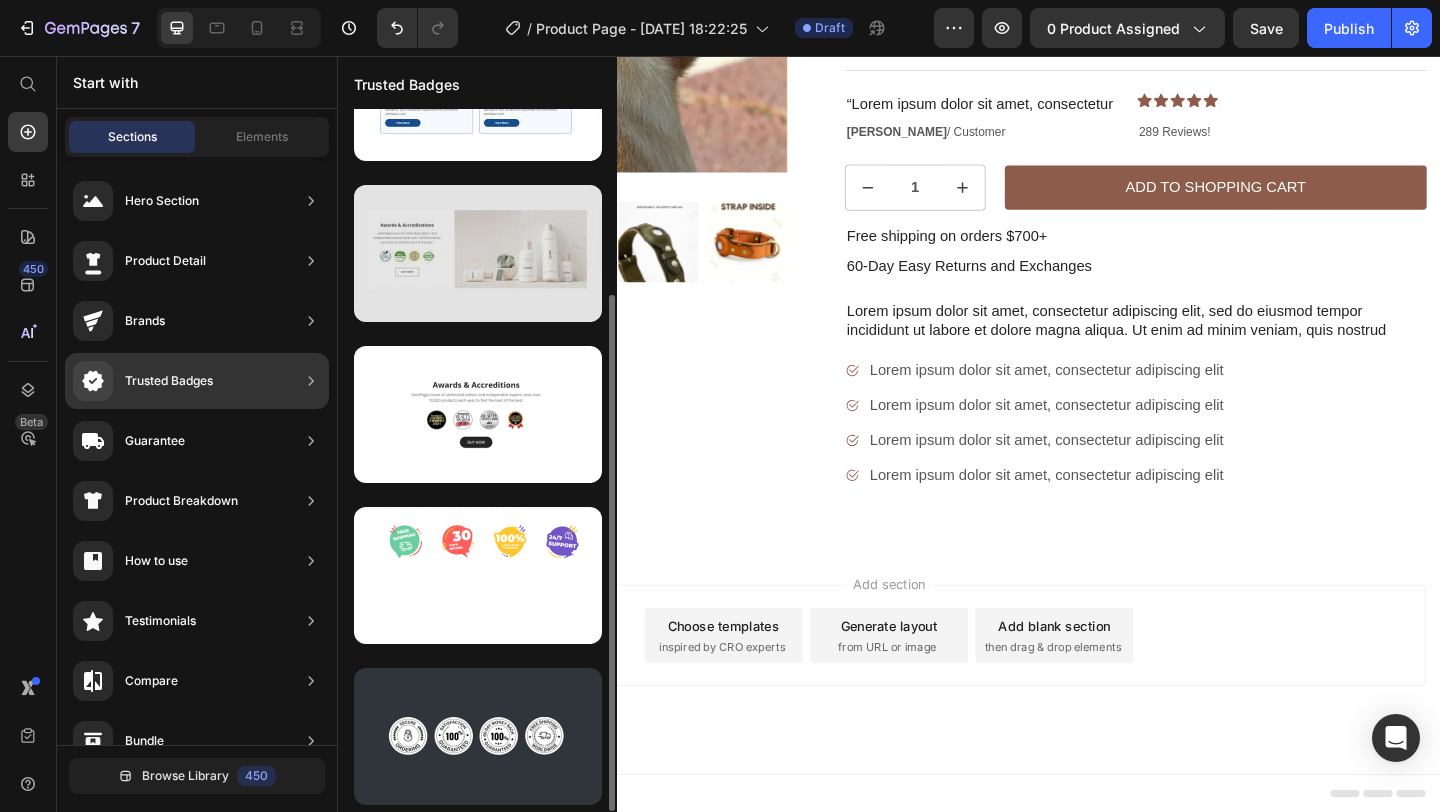 scroll, scrollTop: 0, scrollLeft: 0, axis: both 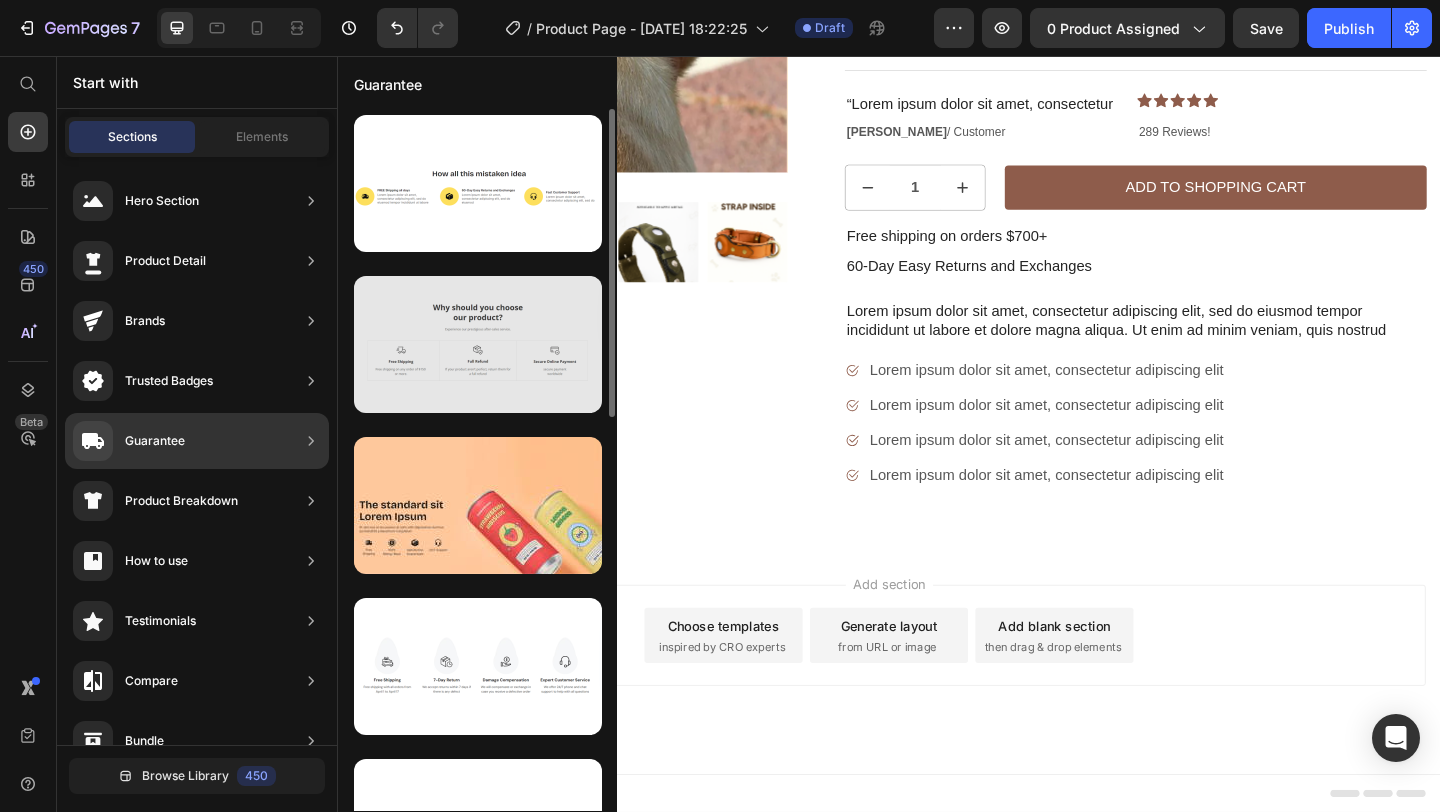 click at bounding box center (478, 344) 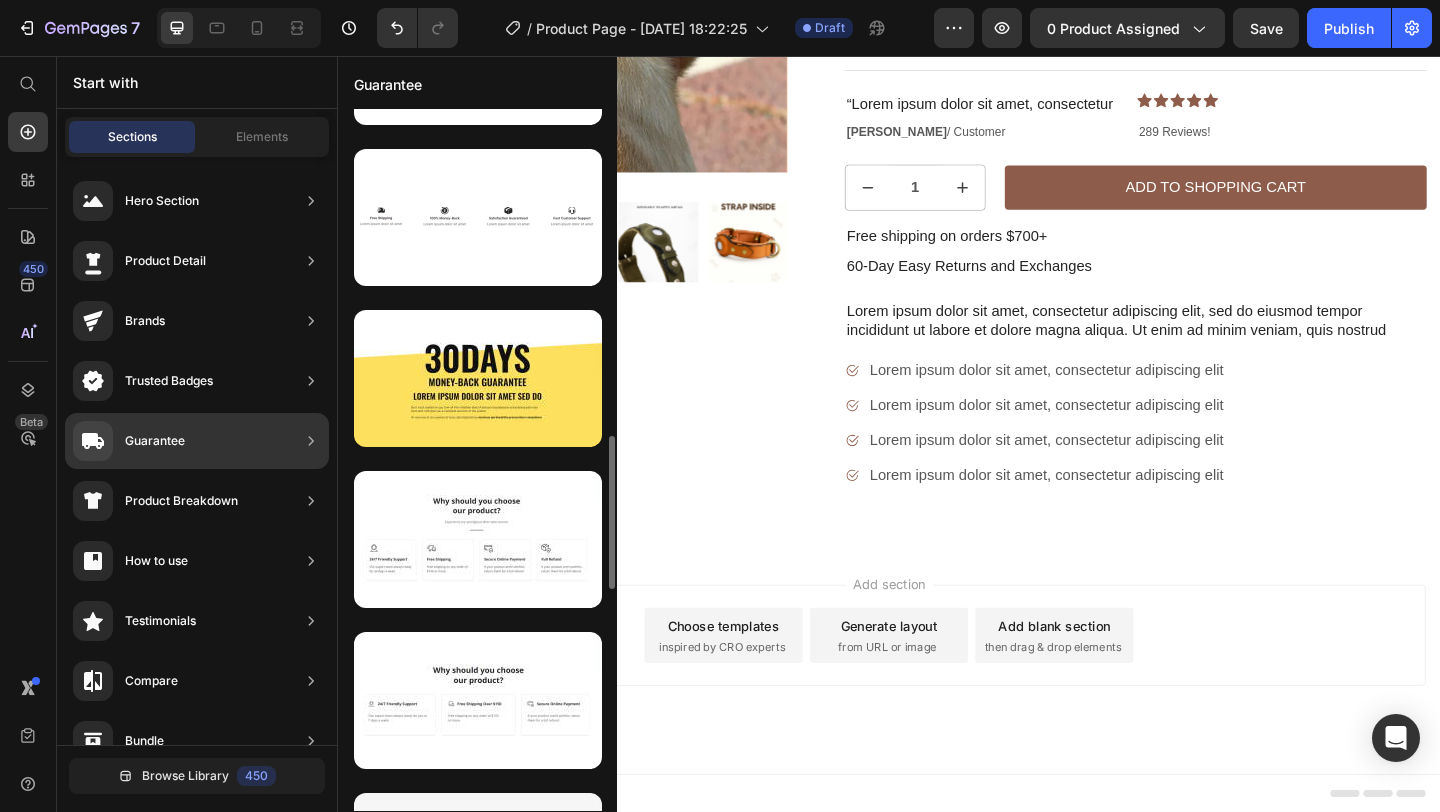 scroll, scrollTop: 0, scrollLeft: 0, axis: both 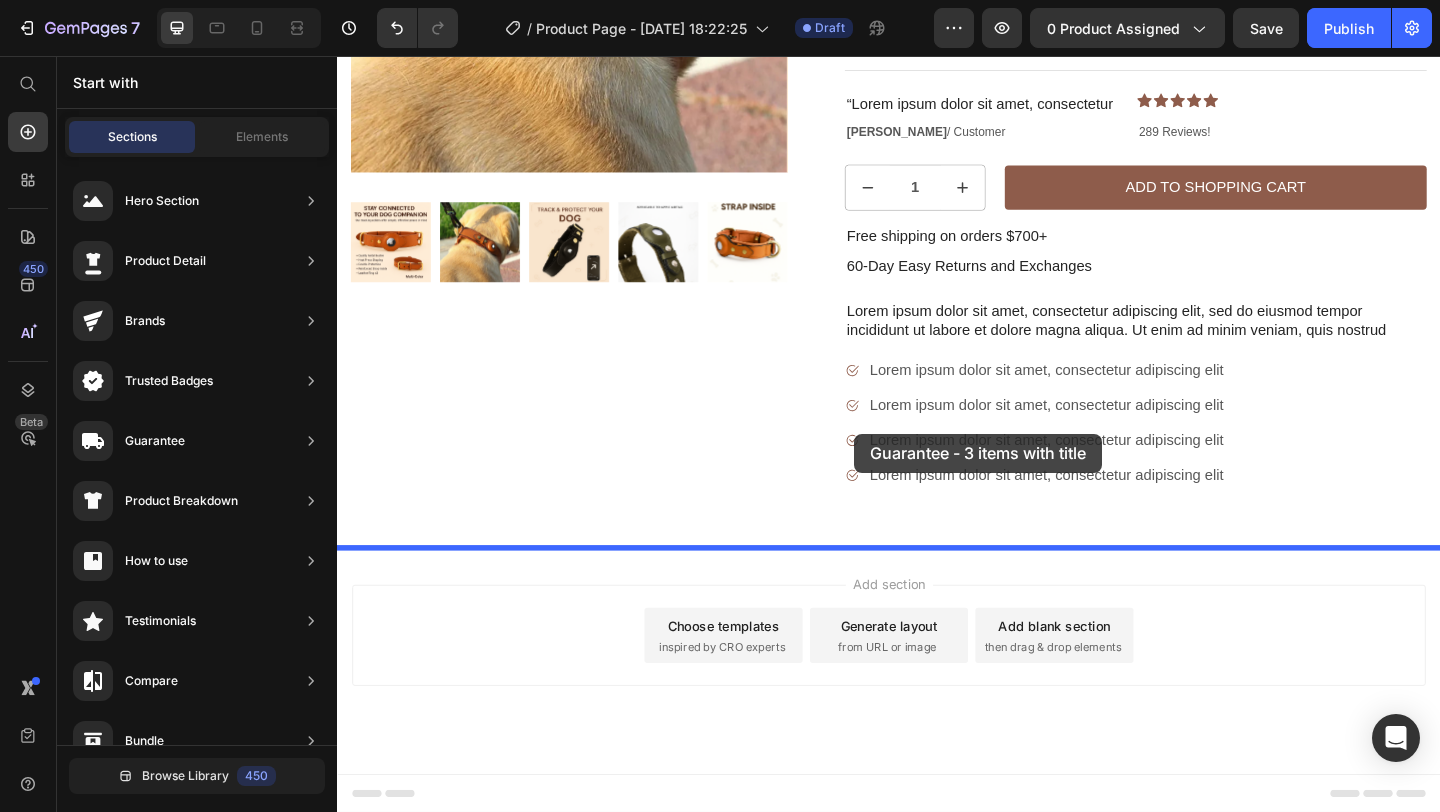 drag, startPoint x: 794, startPoint y: 264, endPoint x: 896, endPoint y: 471, distance: 230.76611 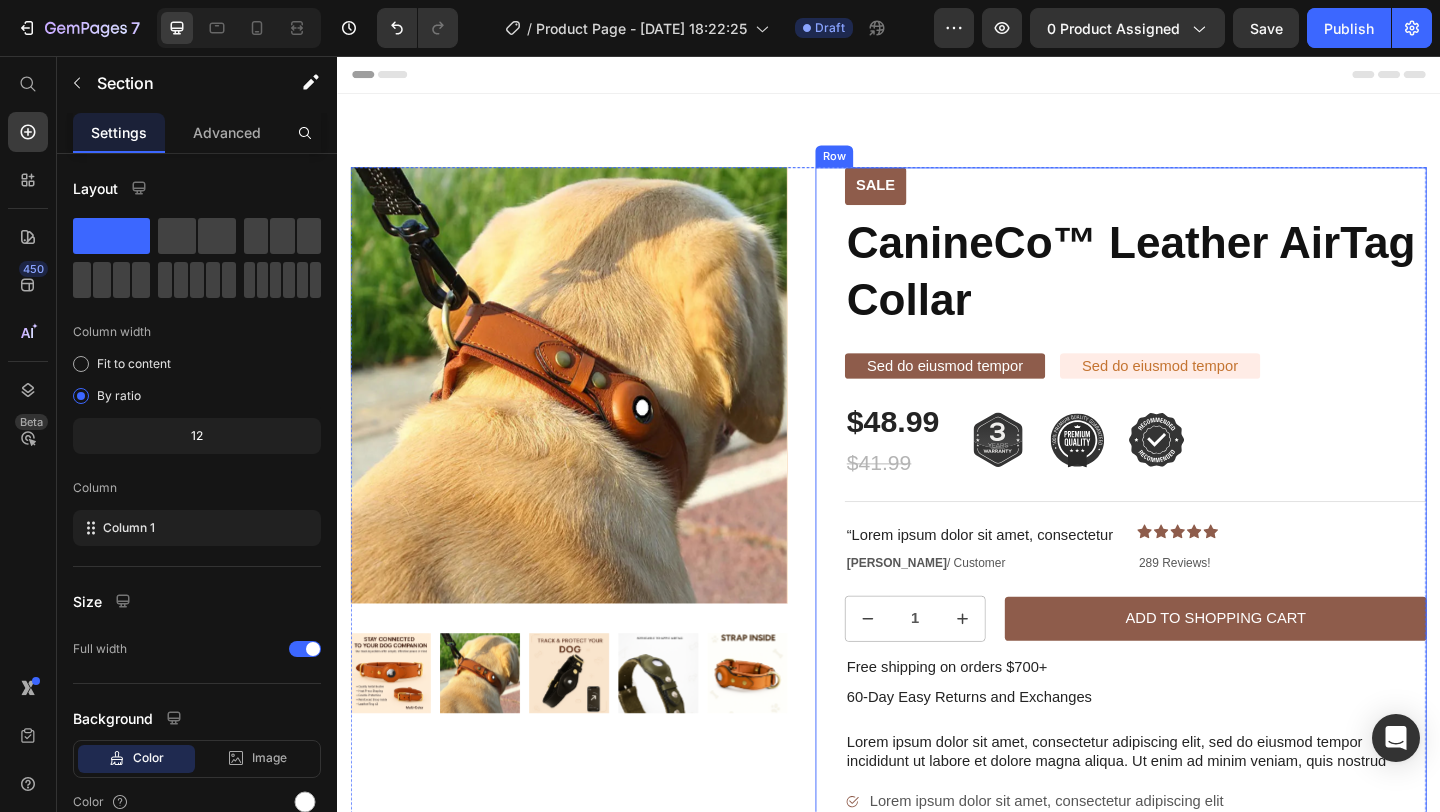 scroll, scrollTop: 256, scrollLeft: 0, axis: vertical 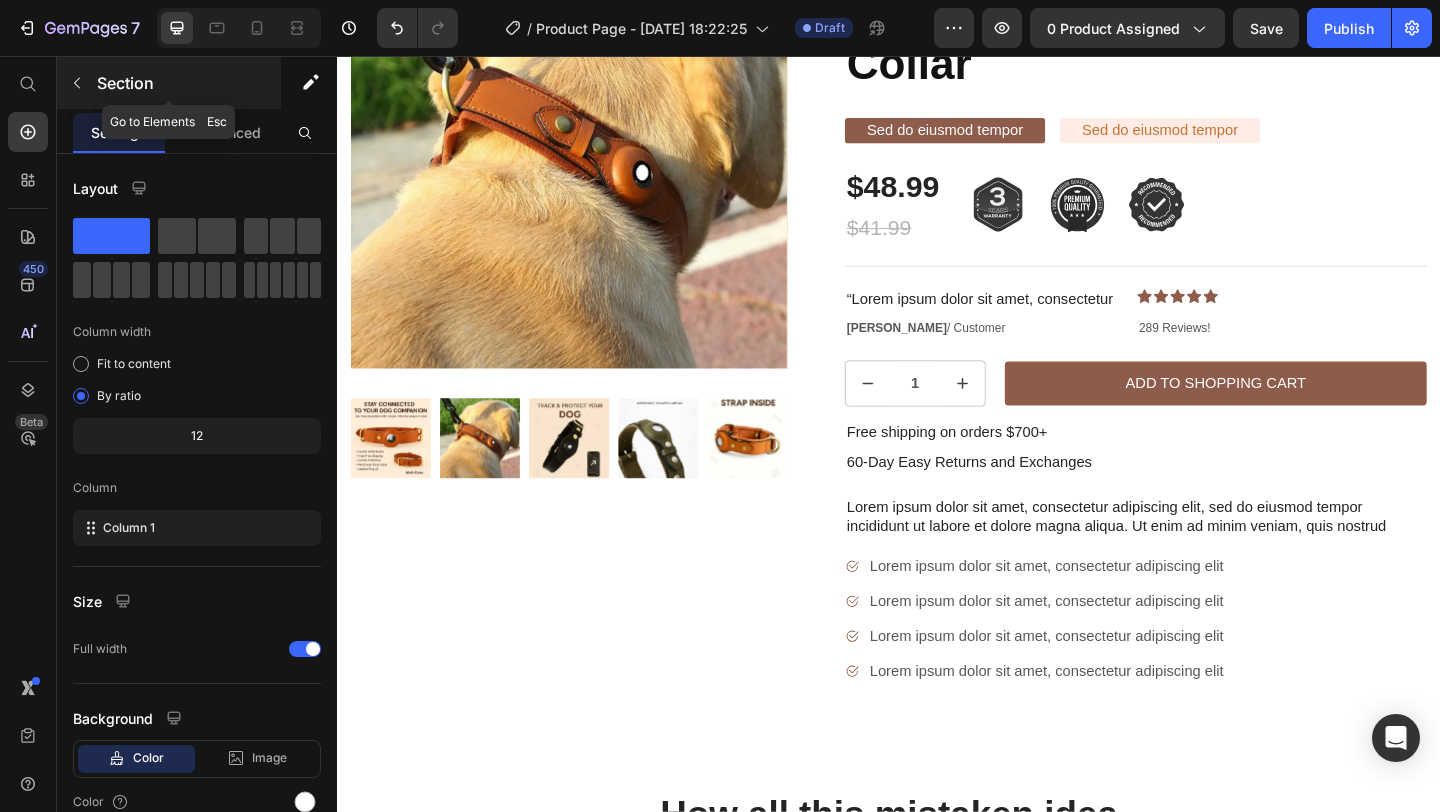 click 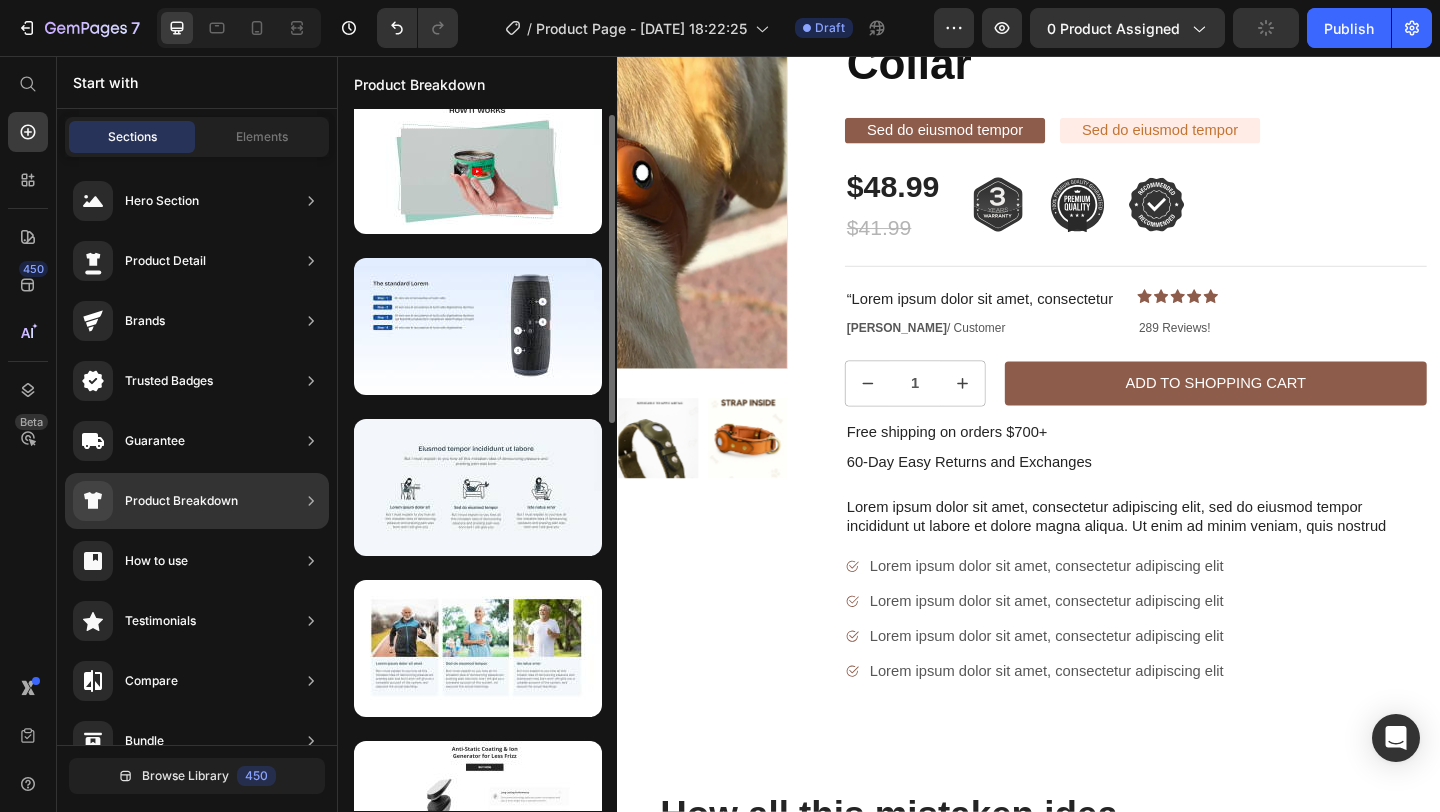 scroll, scrollTop: 0, scrollLeft: 0, axis: both 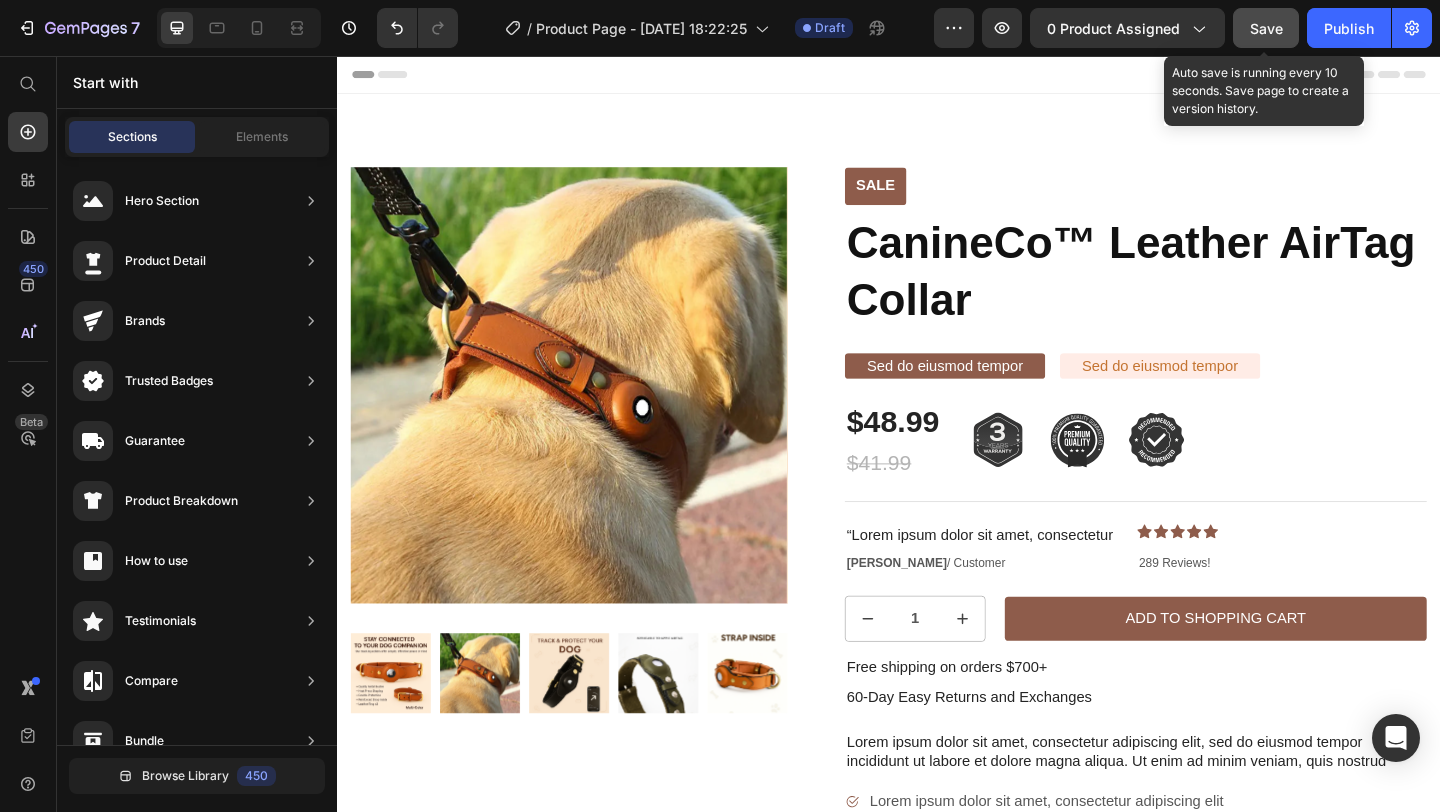 click on "Save" 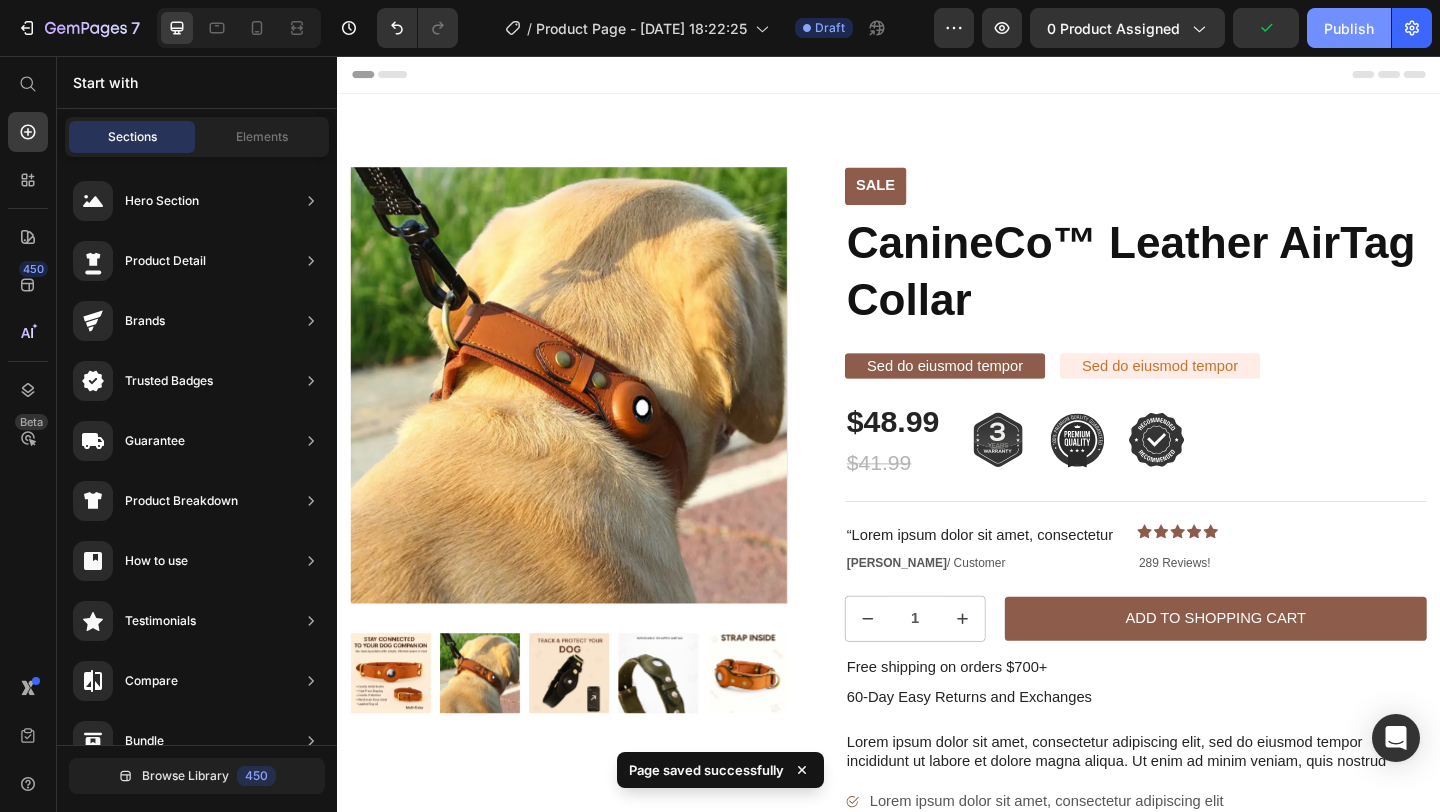 click on "Publish" at bounding box center (1349, 28) 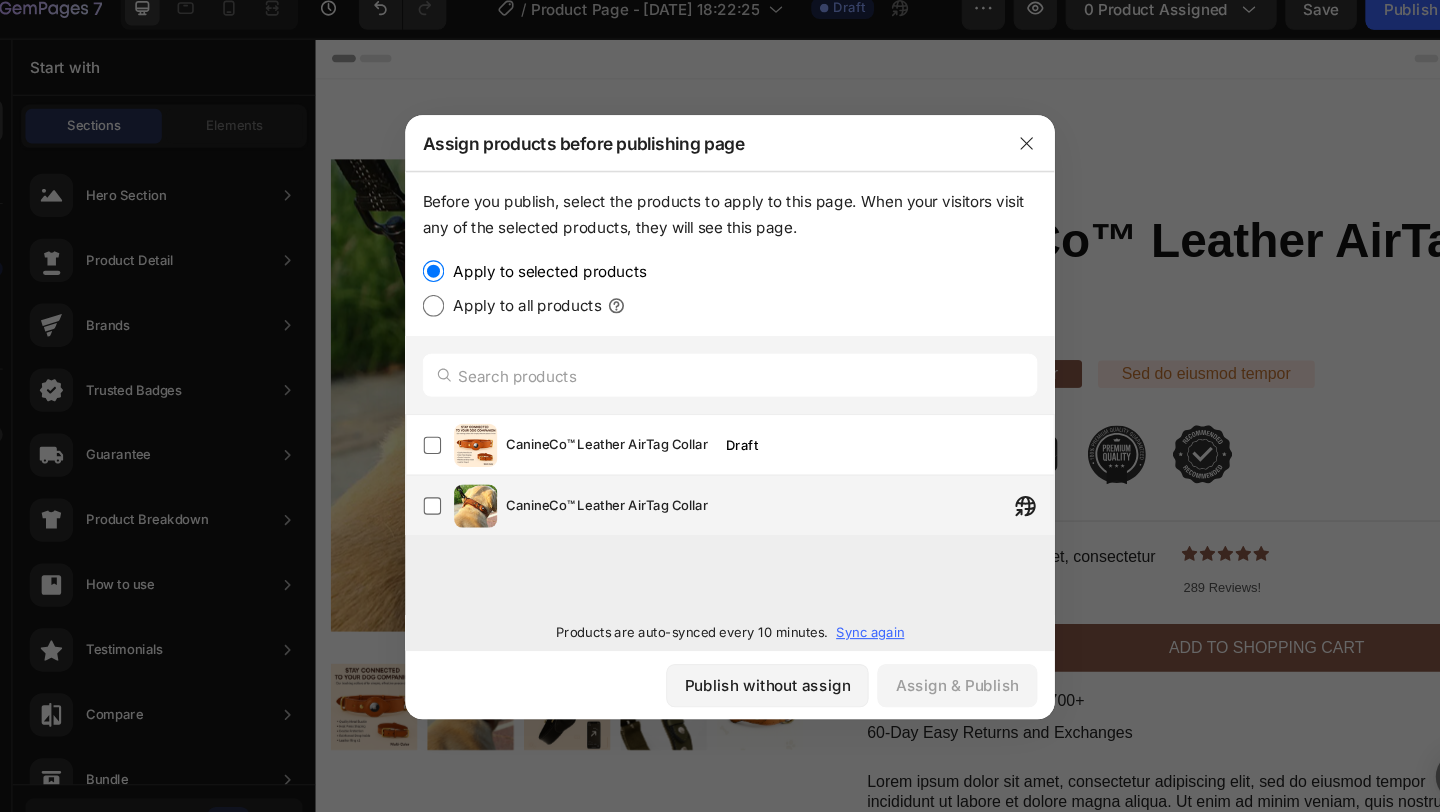 click on "CanineCo™ Leather AirTag Collar" at bounding box center [766, 488] 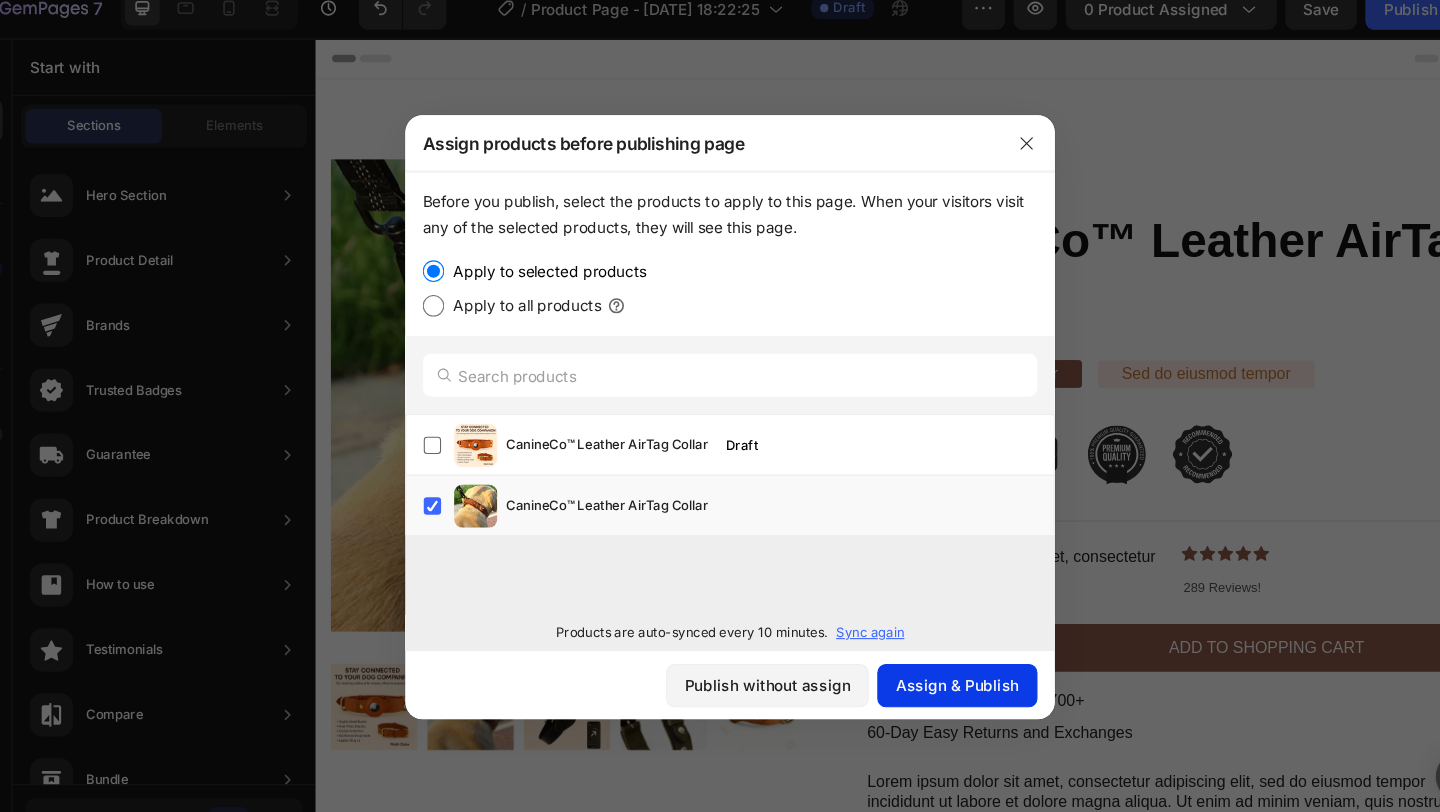 click on "Assign & Publish" at bounding box center [930, 653] 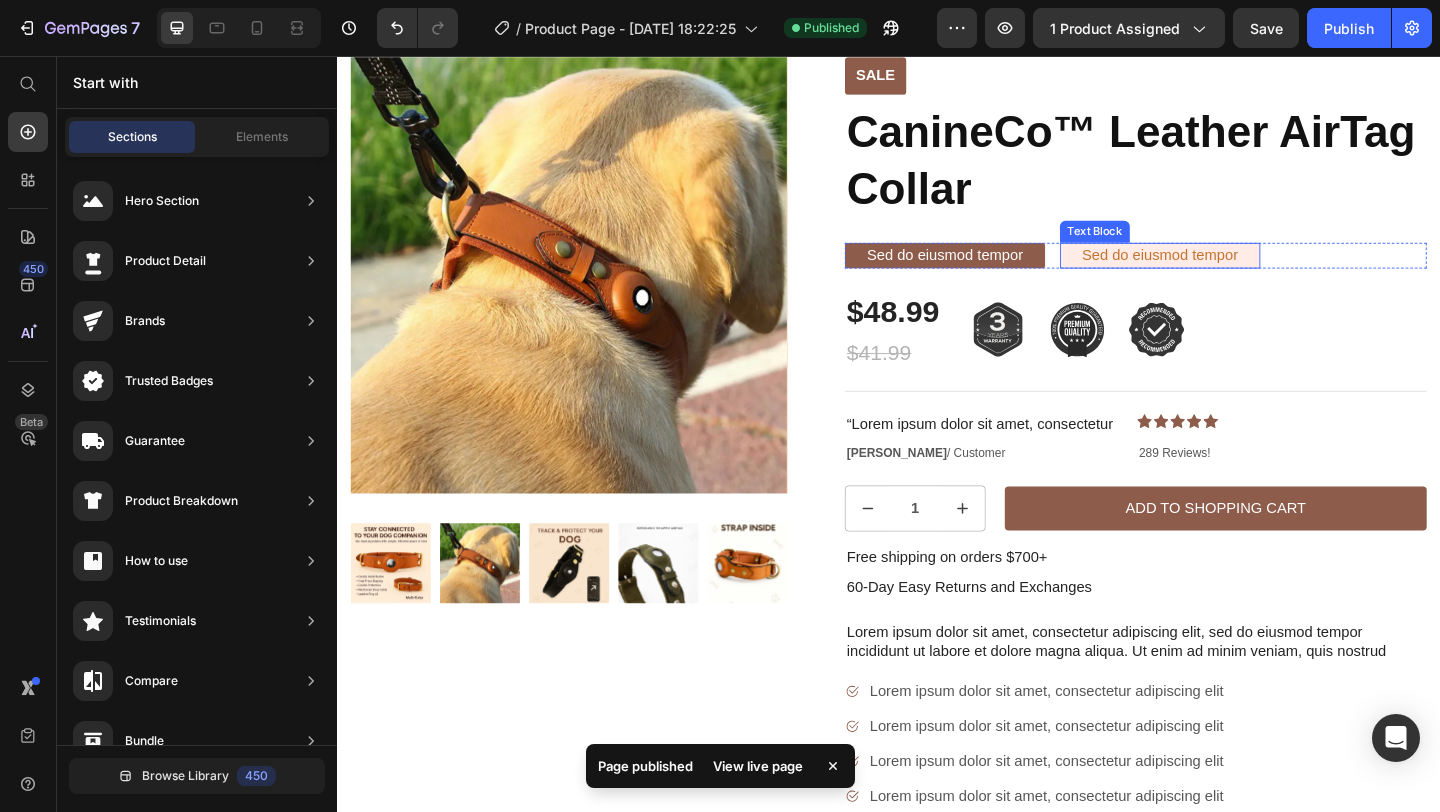 scroll, scrollTop: 0, scrollLeft: 0, axis: both 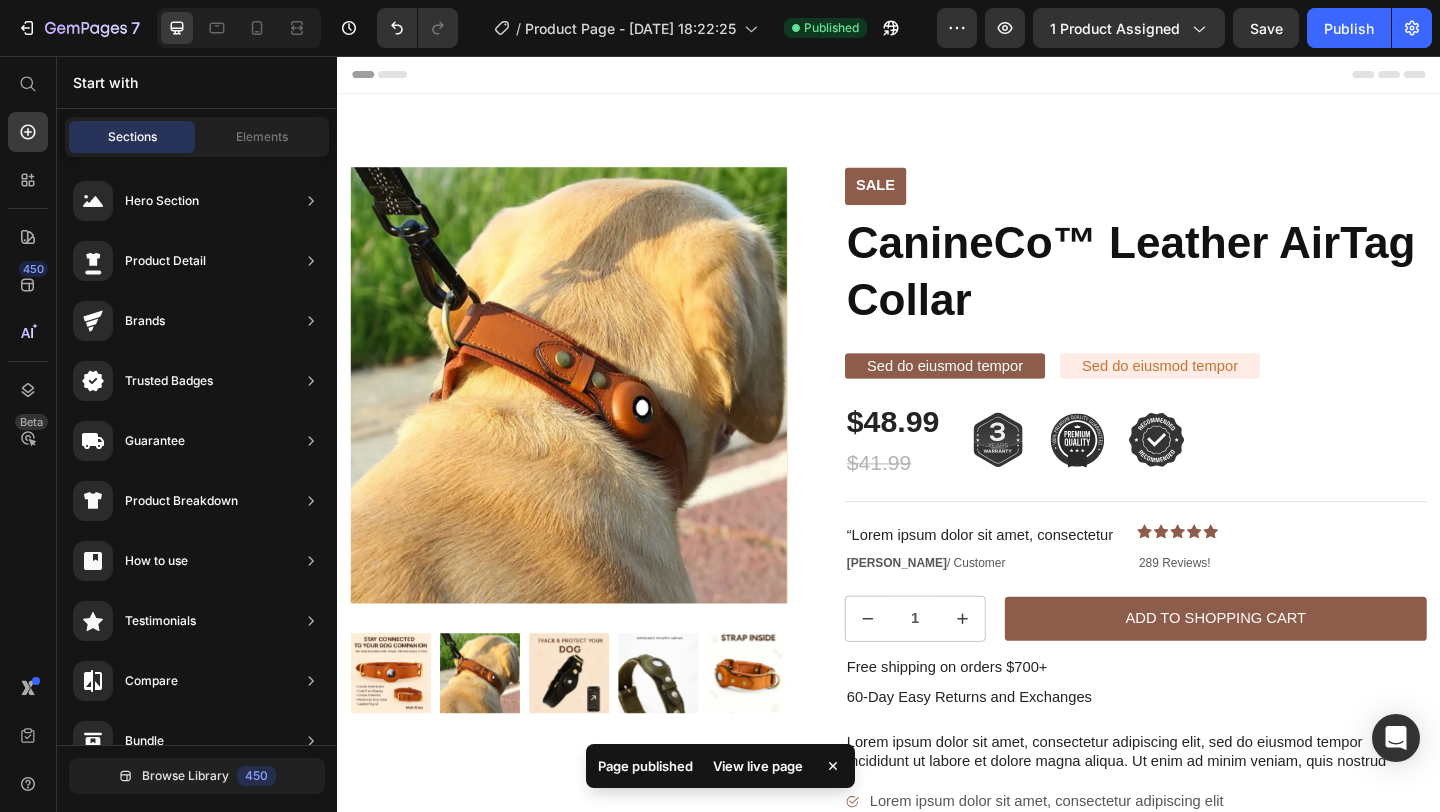click on "View live page" at bounding box center (758, 766) 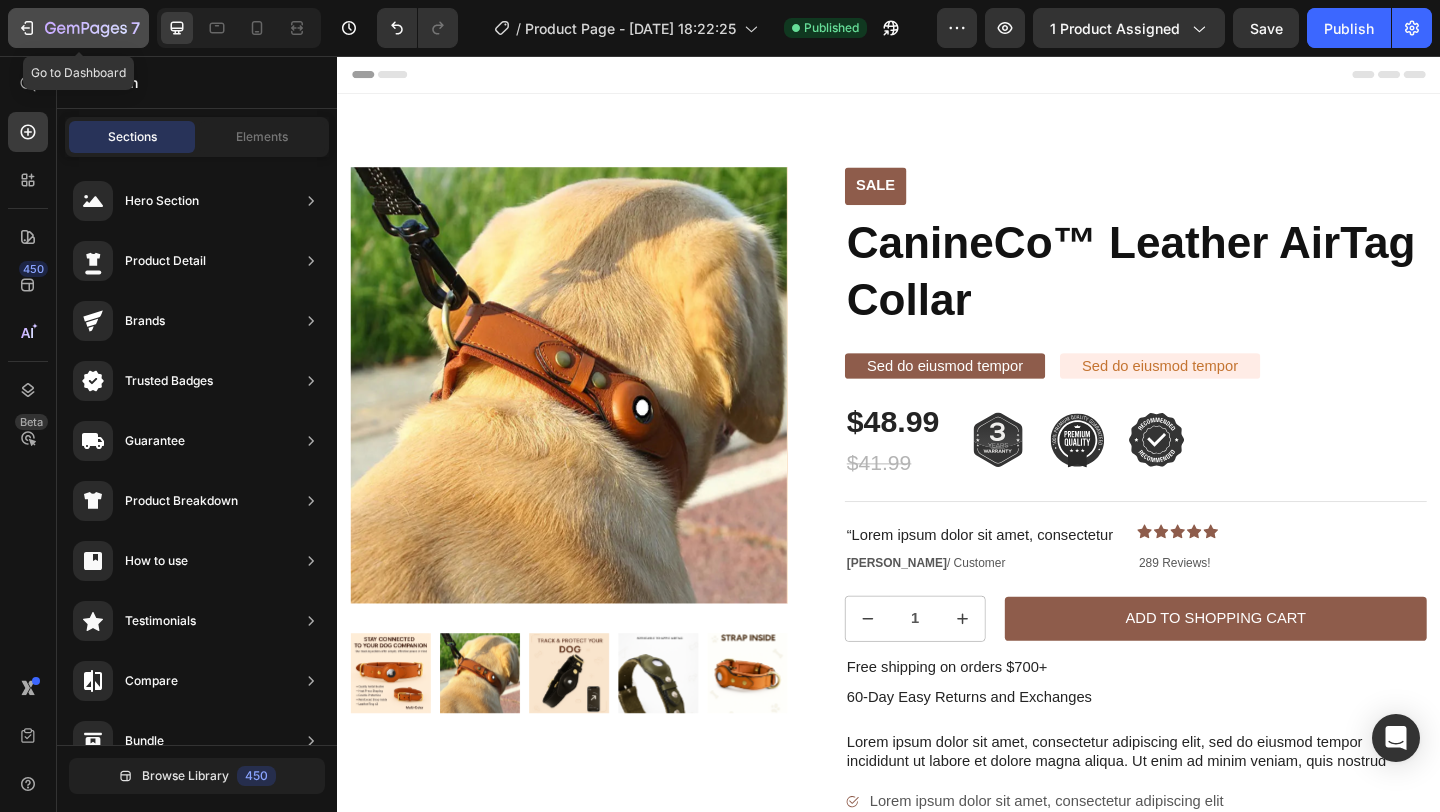 click on "7" 